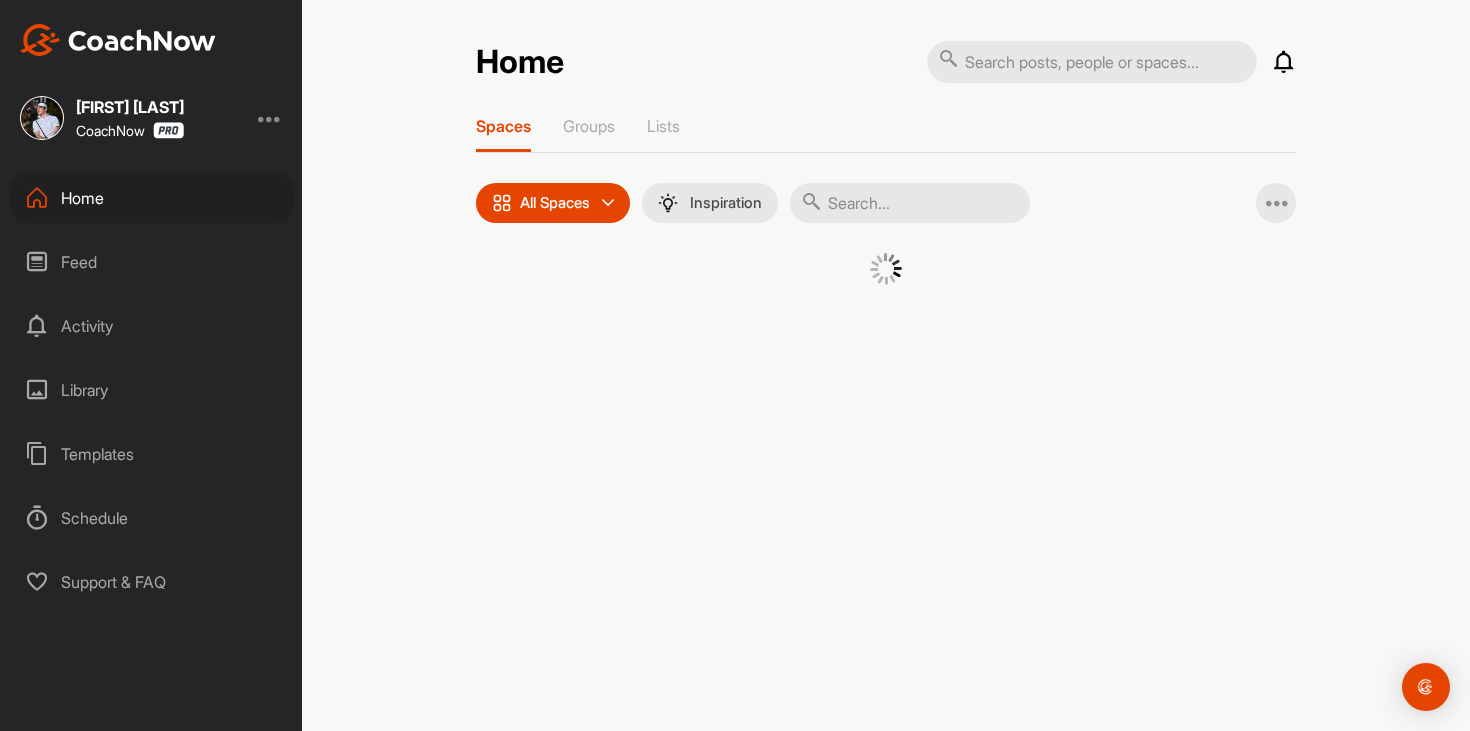 scroll, scrollTop: 0, scrollLeft: 0, axis: both 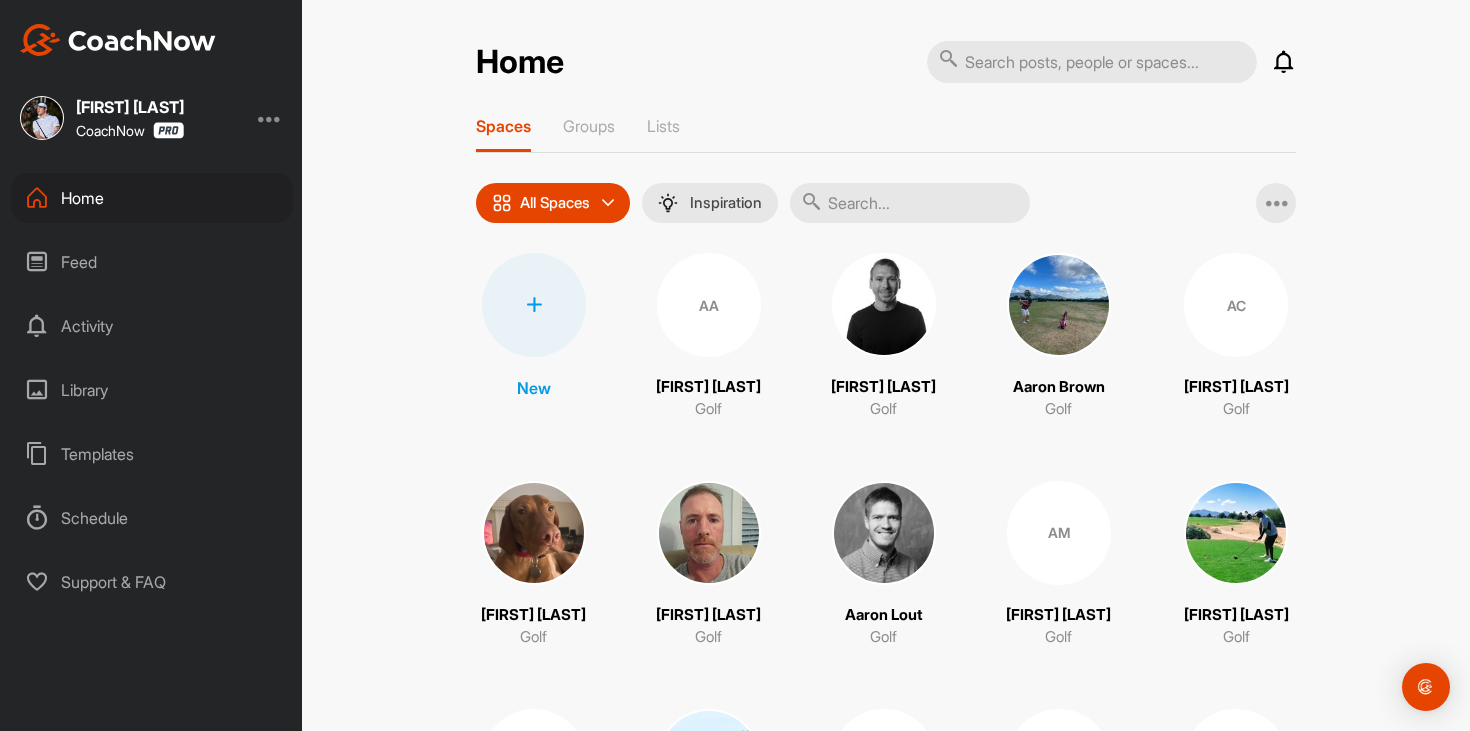 click on "Home" at bounding box center [152, 198] 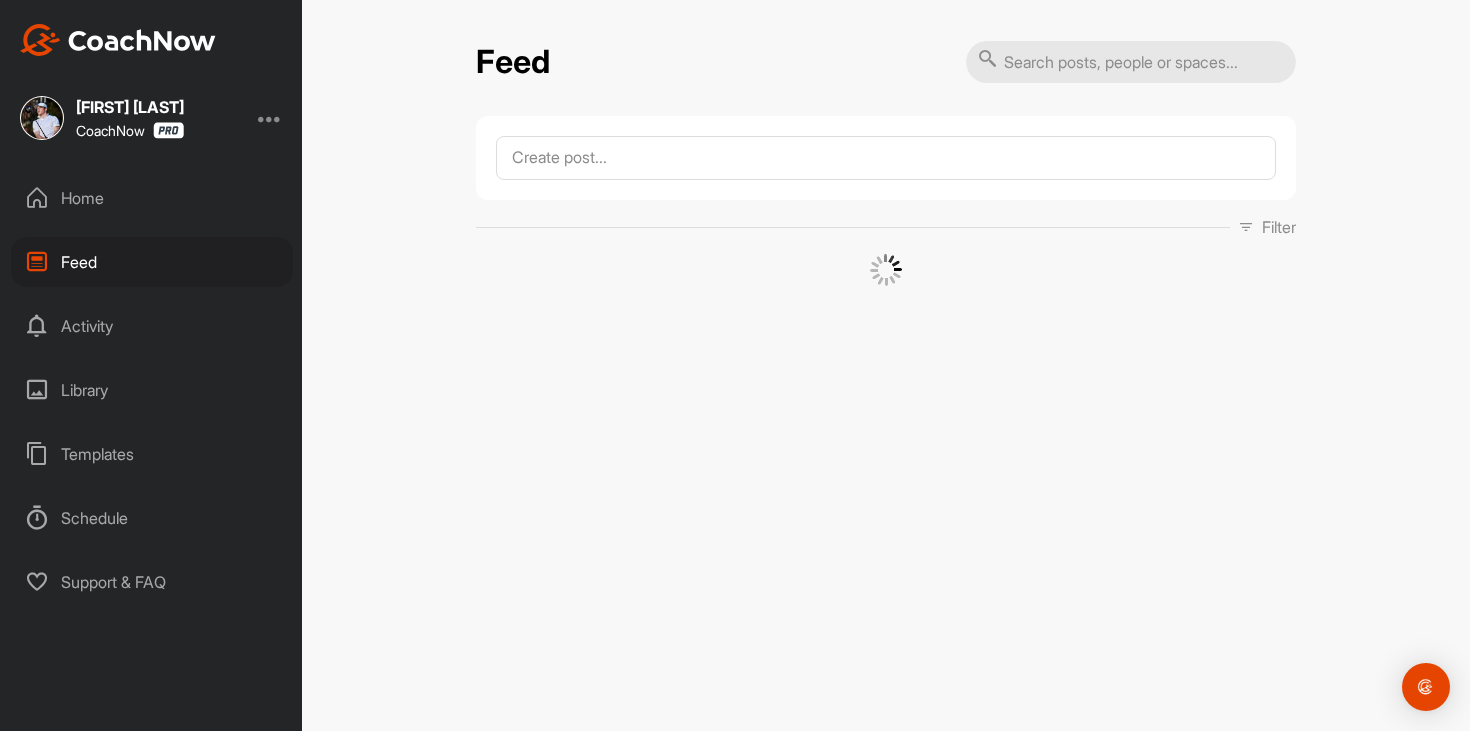 click on "Home" at bounding box center (152, 198) 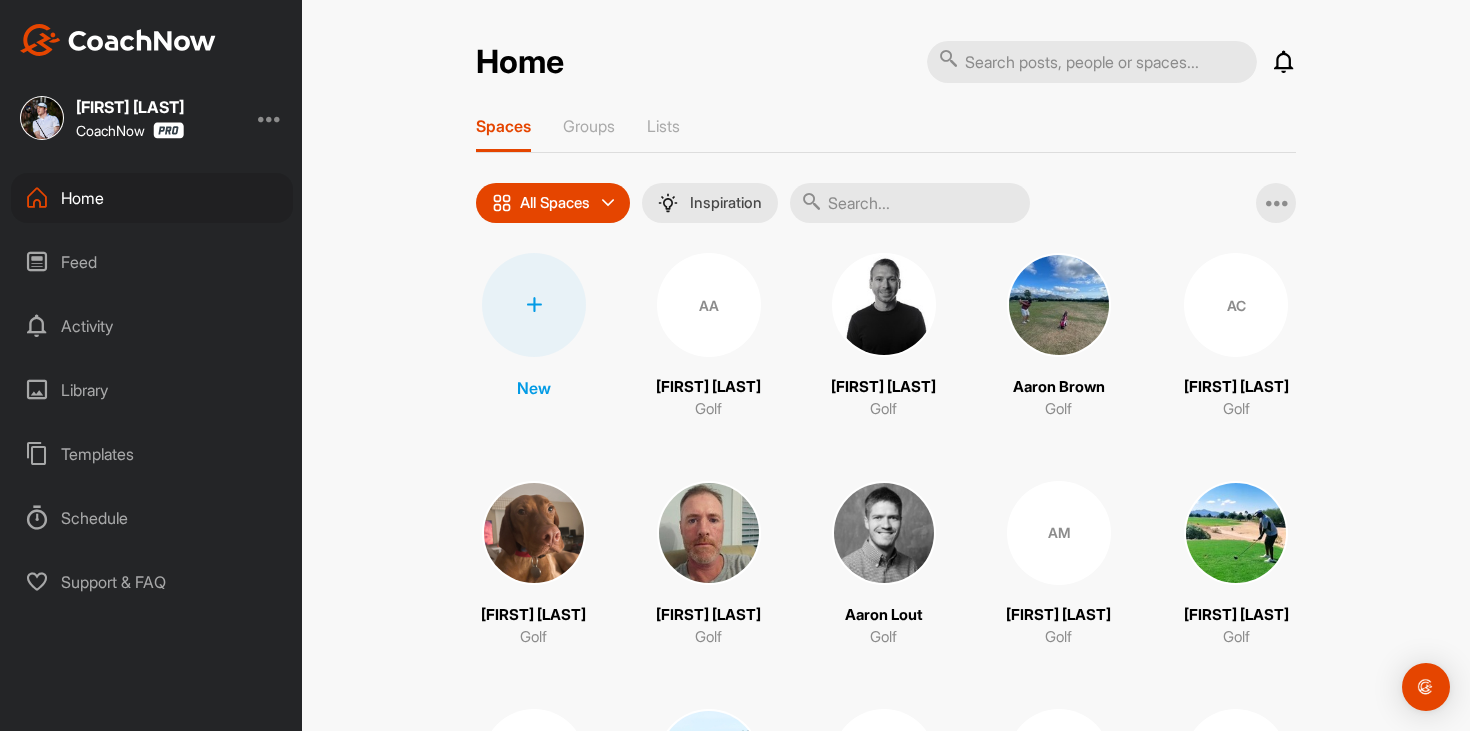 click on "Home" at bounding box center (152, 198) 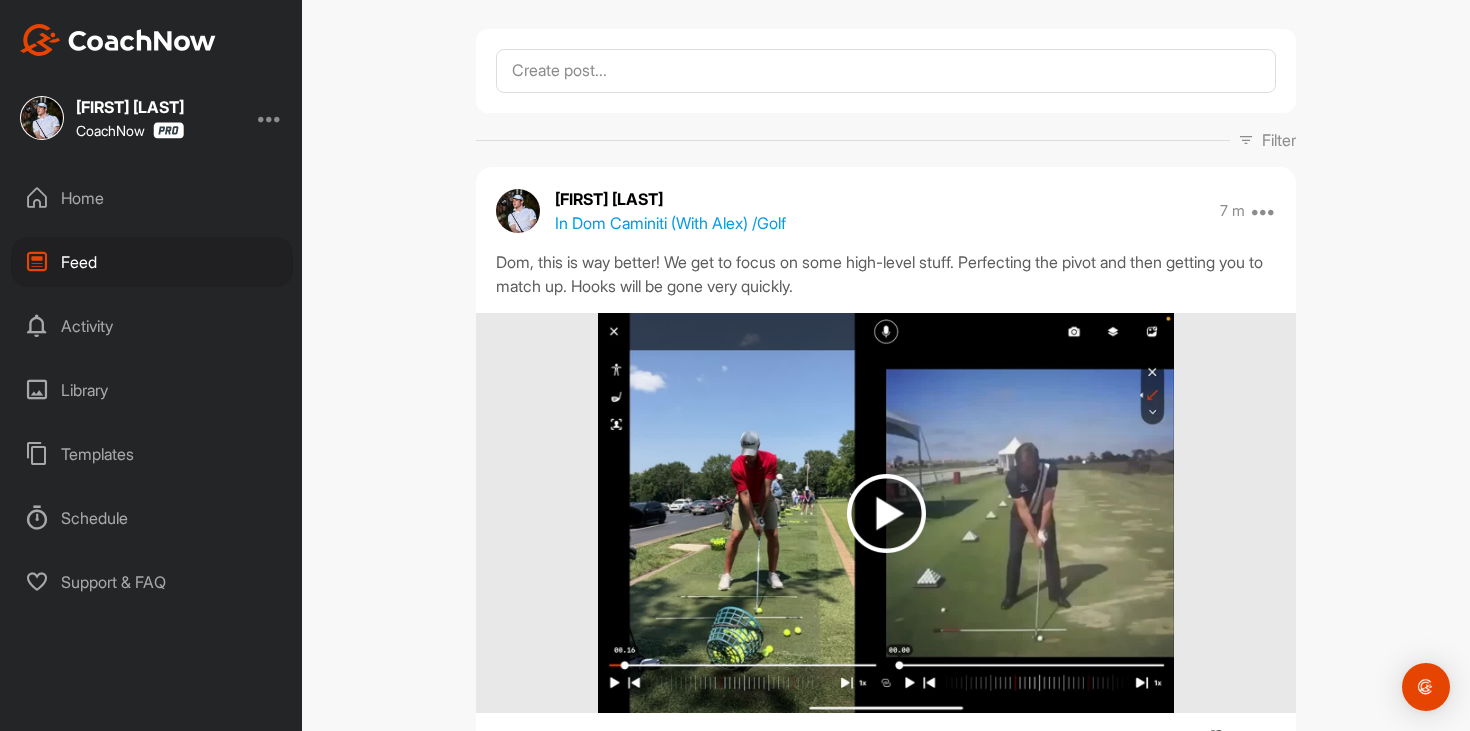 scroll, scrollTop: 108, scrollLeft: 0, axis: vertical 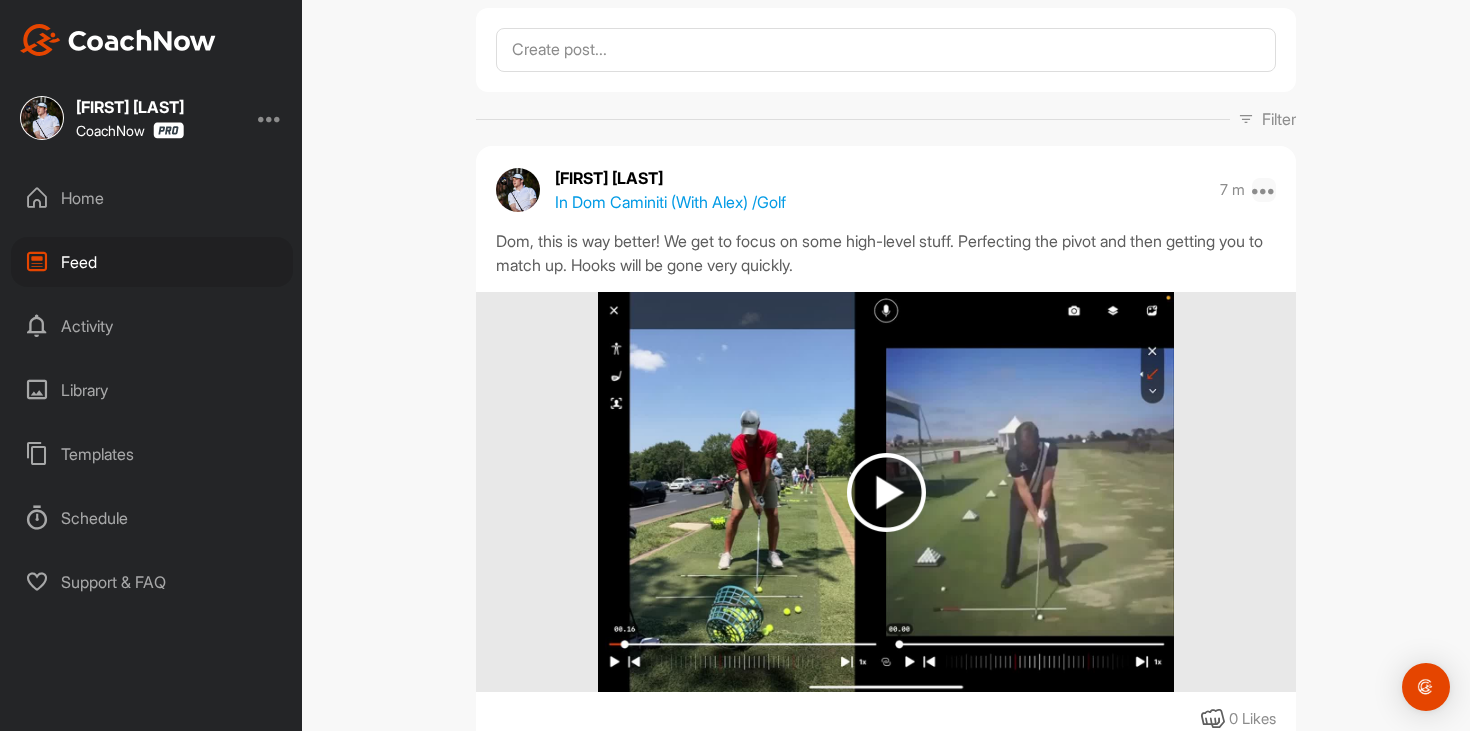 click at bounding box center [1264, 190] 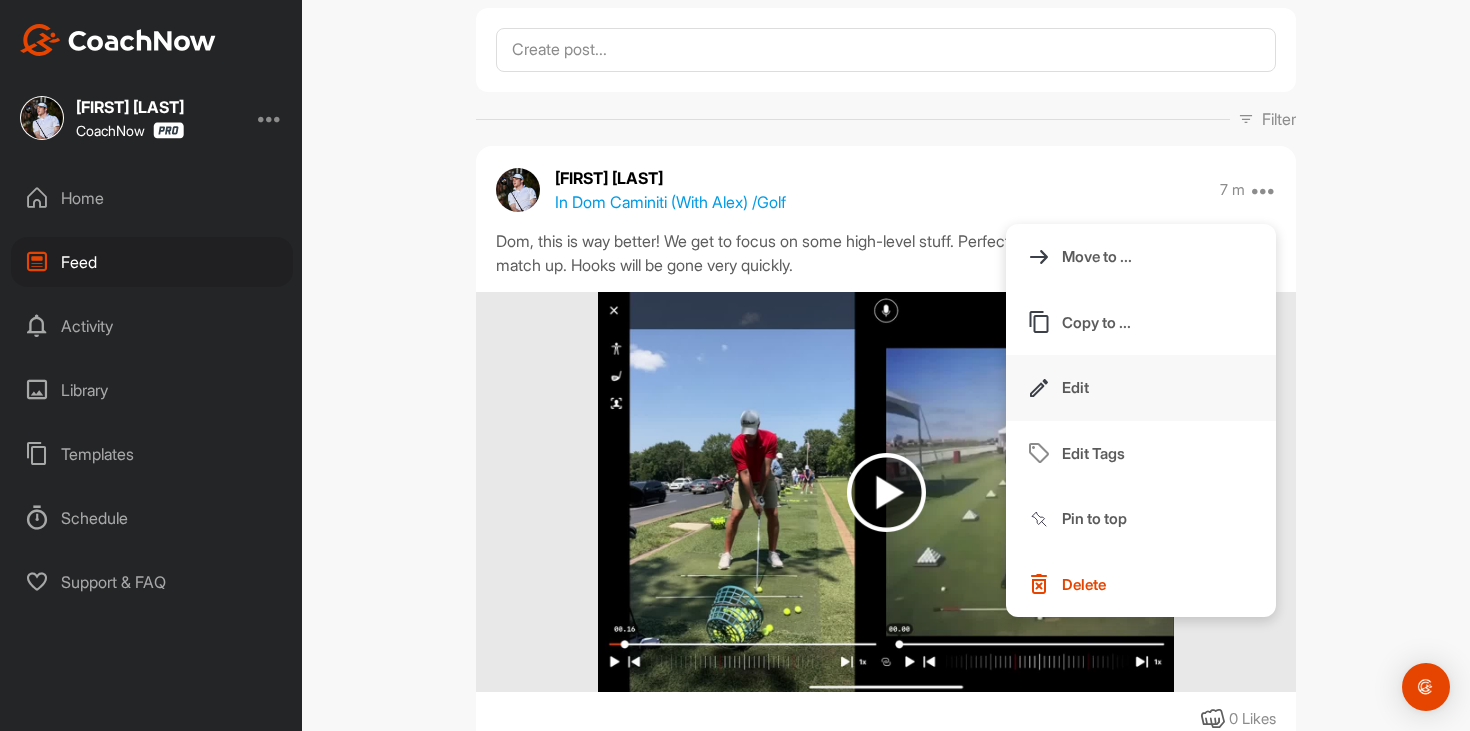 click on "Edit" at bounding box center [1141, 388] 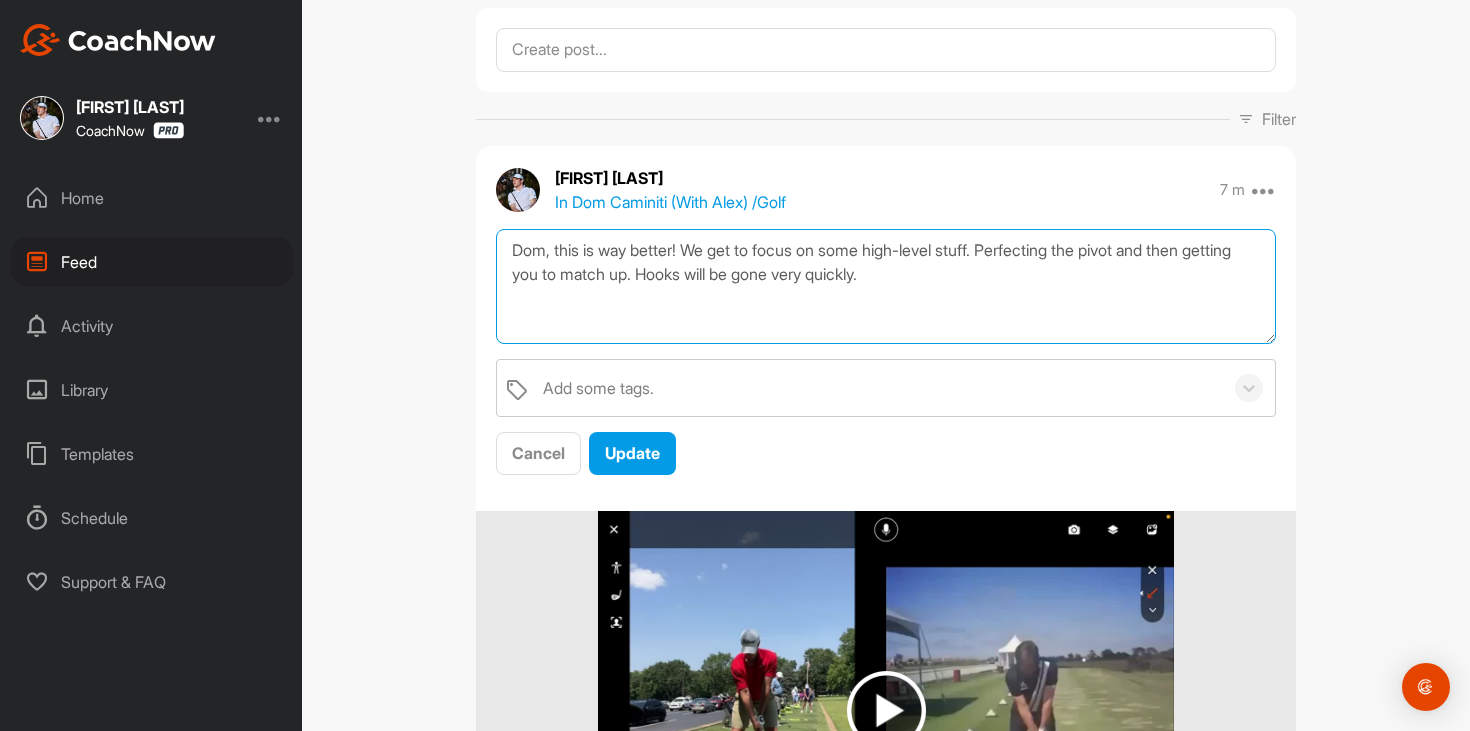 click on "Dom, this is way better! We get to focus on some high-level stuff. Perfecting the pivot and then getting you to match up. Hooks will be gone very quickly." at bounding box center [886, 286] 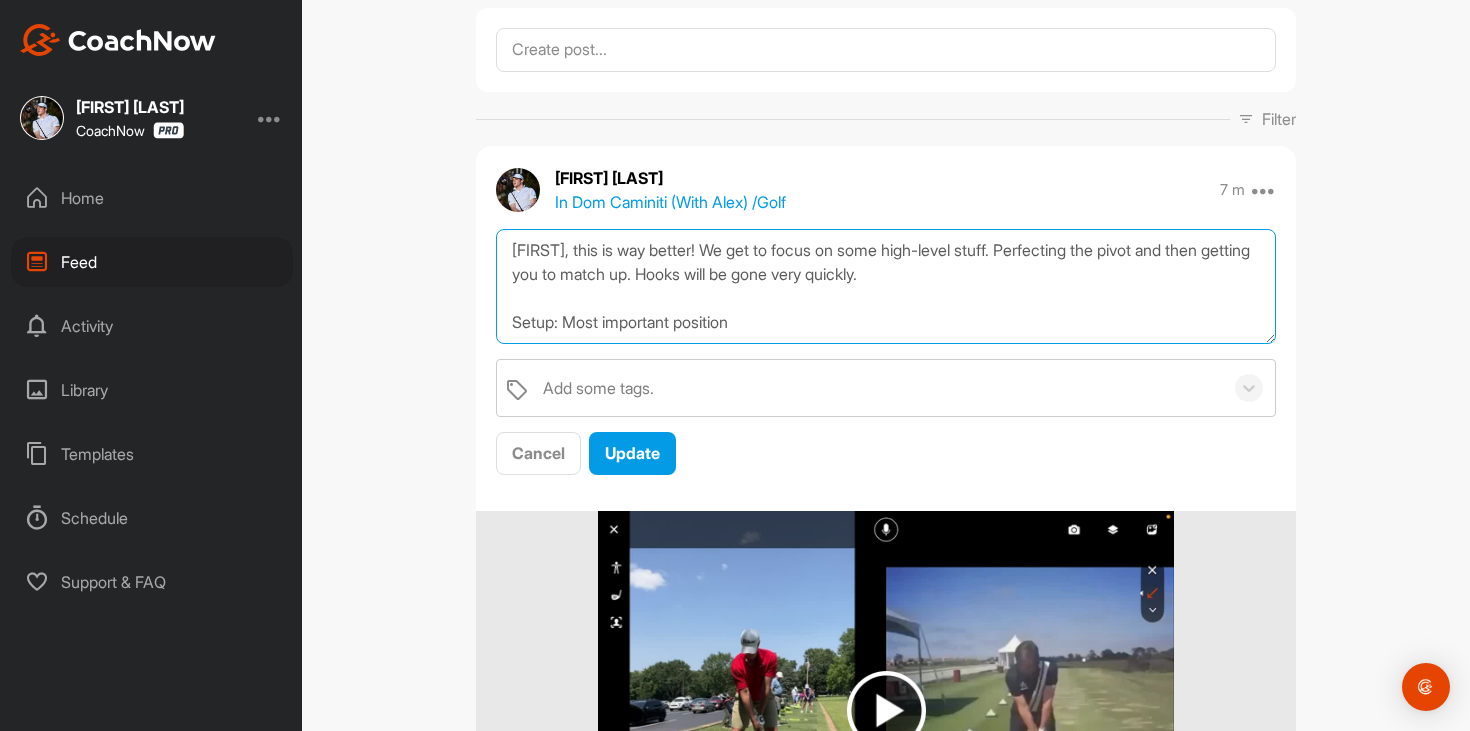 scroll, scrollTop: 13, scrollLeft: 0, axis: vertical 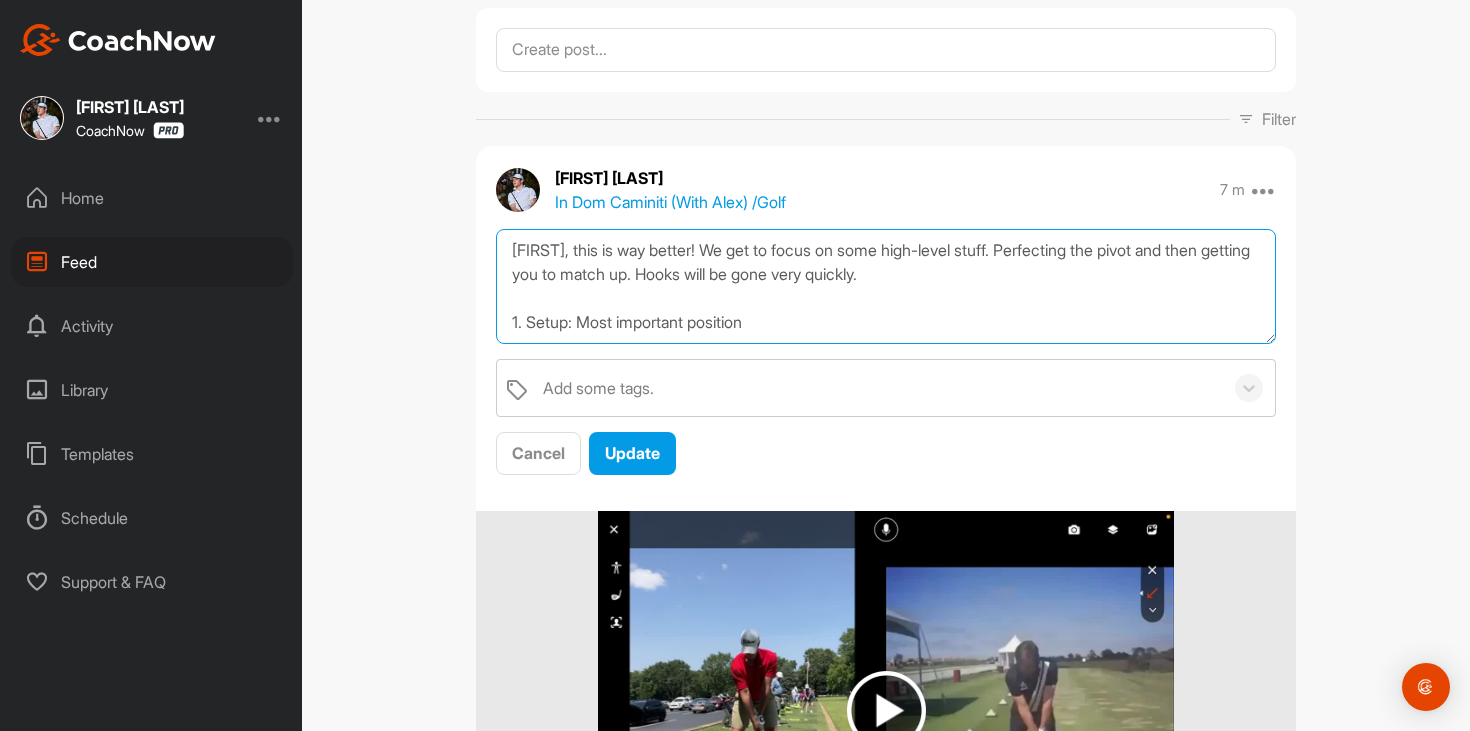 click on "[FIRST], this is way better! We get to focus on some high-level stuff. Perfecting the pivot and then getting you to match up. Hooks will be gone very quickly.
1. Setup: Most important position" at bounding box center [886, 286] 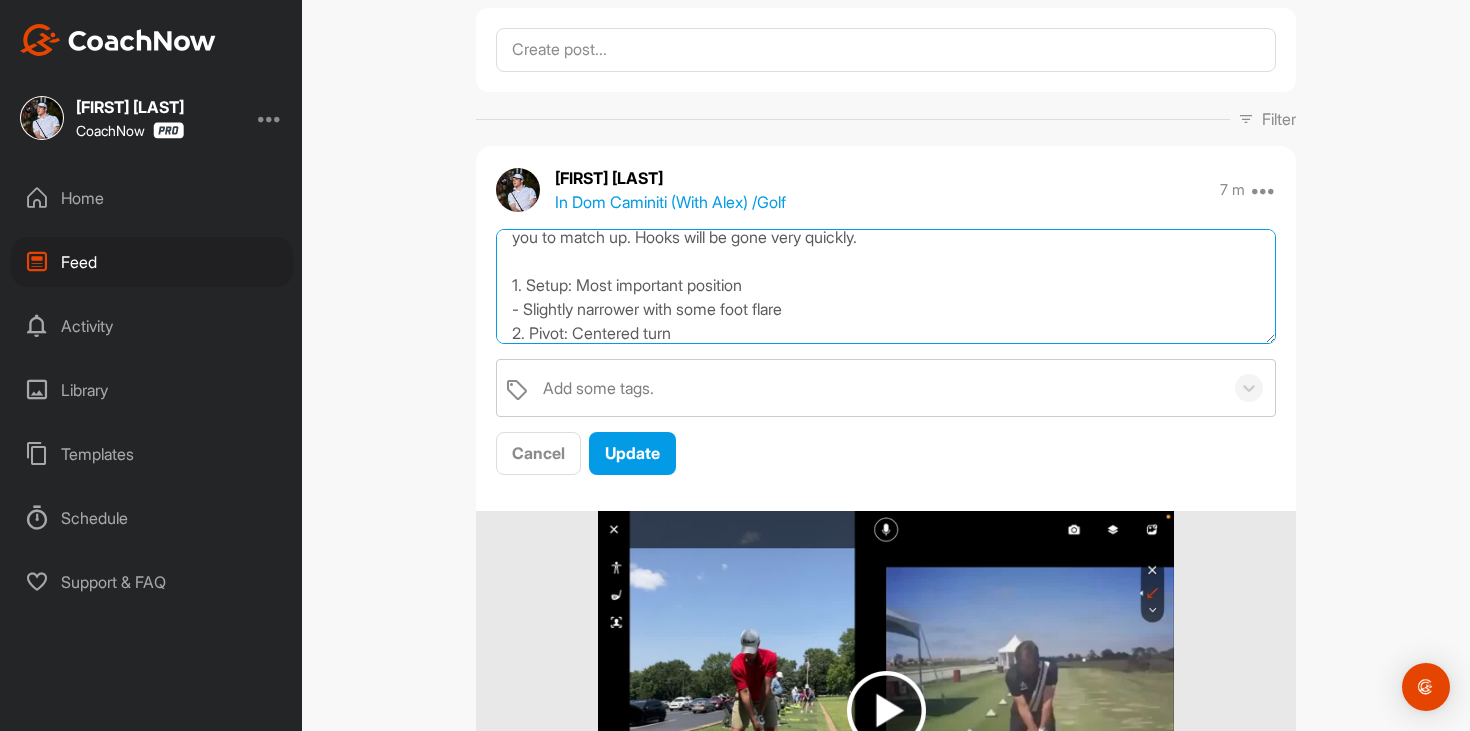 scroll, scrollTop: 61, scrollLeft: 0, axis: vertical 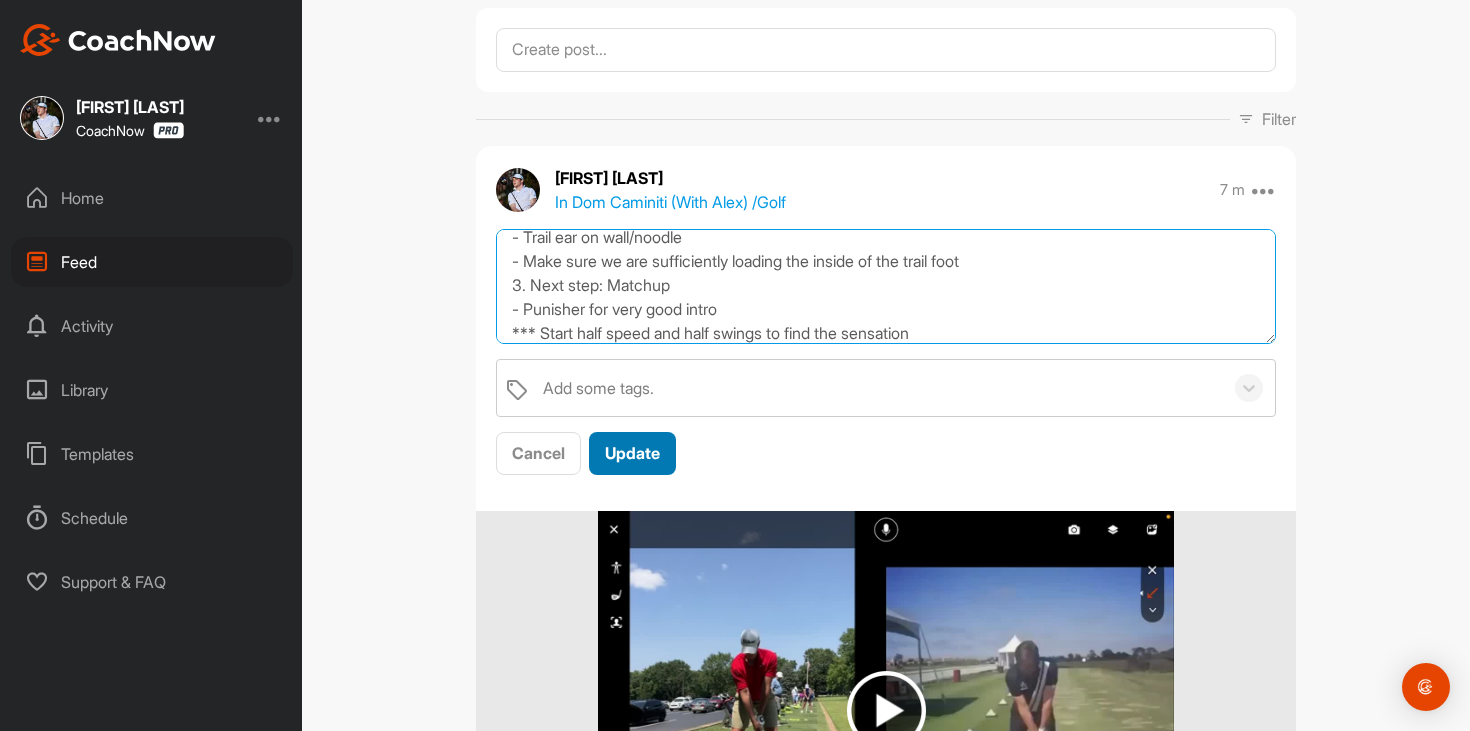 type on "Dom, this is way better! We get to focus on some high-level stuff. Perfecting the pivot and then getting you to match up. Hooks will be gone very quickly.
1. Setup: Most important position
- Slightly narrower with some foot flare
2. Pivot: Centered turn
- Trail ear on wall/noodle
- Make sure we are sufficiently loading the inside of the trail foot
3. Next step: Matchup
- Punisher for very good intro
*** Start half speed and half swings to find the sensation" 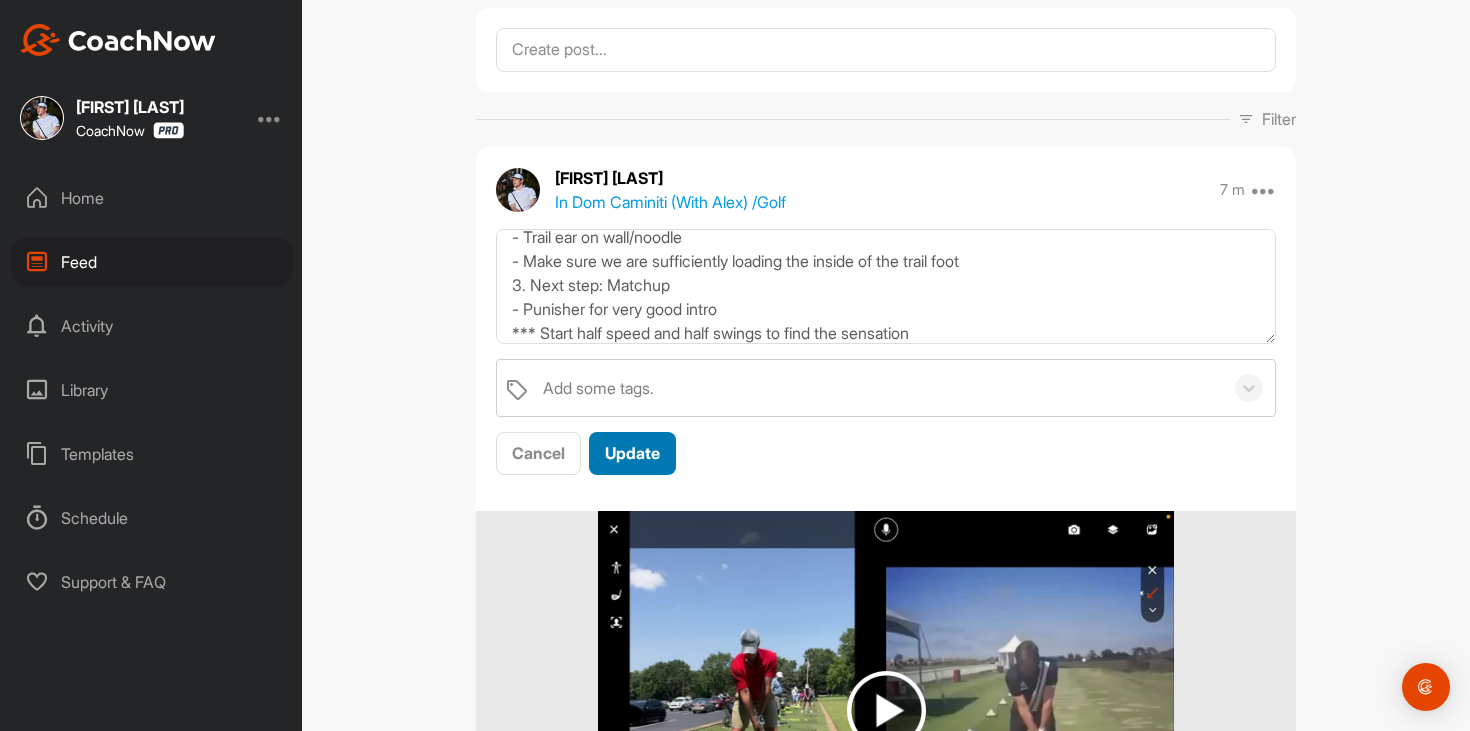 click on "Update" at bounding box center [632, 453] 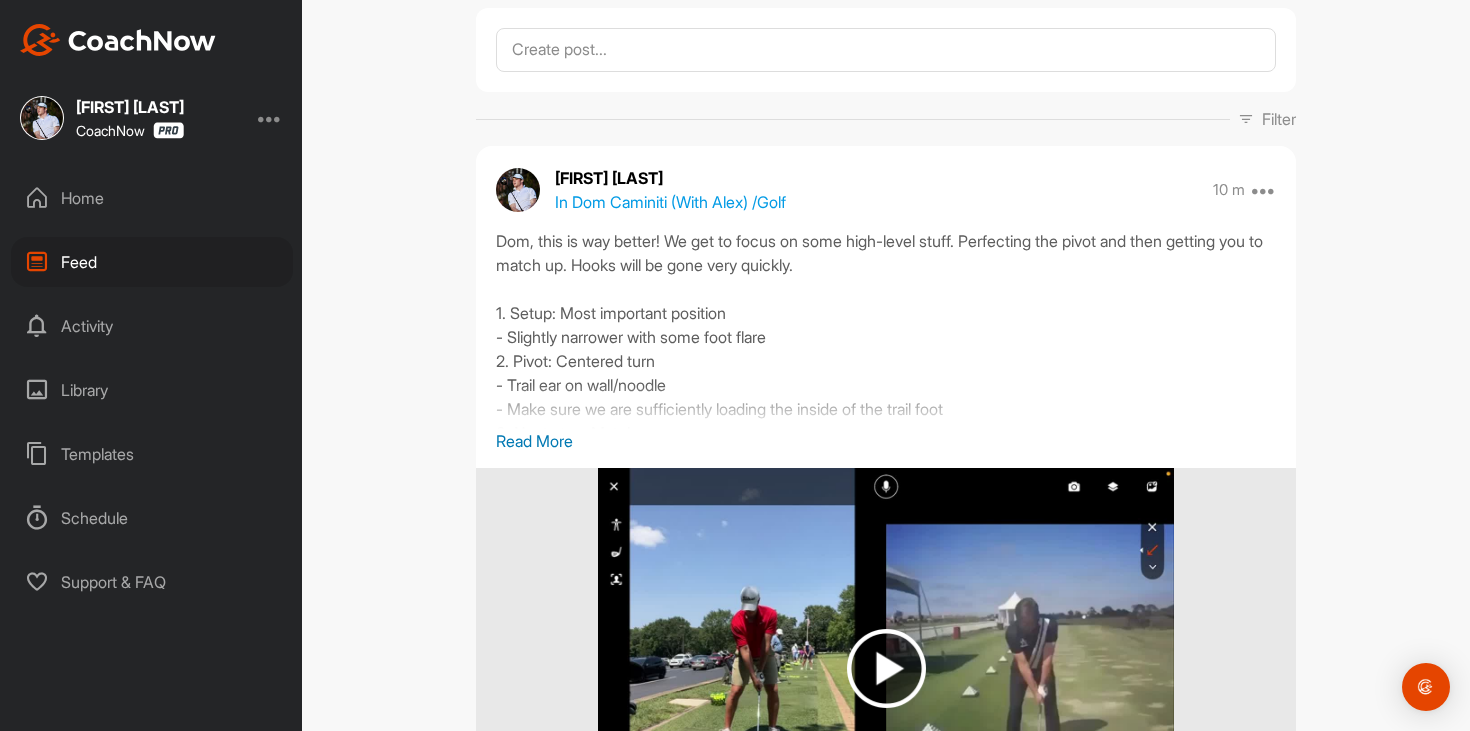 click on "Feed Filter Media Type Images Videos Notes Audio Documents Author AK A Kard pillars.cocoons_9w@icloud.com AE AJ Erzen aj@legacywealthplanning.com AJ Sisodia sisodia.ajay@gmail.com AA AJ ajbeltran3@gmail.com ajbeltran3@gmail.com AA Aaron Angus aaronangus@gmail.com Aaron Bos aaronmbos@gmail.com Aaron Brown brownmeister1@gmail.com AC Aaron Coon aaronlangstoncoon@gmail.com Aaron Fusiek aaron@theoptimumgolf.com Aaron Howard aaronrhoward@gmail.com Aaron Lout alout12@gmail.com AM Aaron Macchia aaronmacchia2013@gmail.com Aaron Mawhirter 13mawhirtera@gmail.com Aaron Mott amott1989@gmail.com AO Aaron OBrien darrion36@gmail.com Aaron Pinksen apinksen1160@hotmail.com AS Aaron Shemper apshemper@gmail.com AS Aaron Smith smithfoodsohio@yahoo.com Aaron Visocnik aaron.visocnik@gmail.com AS Aaron schupp schupp7@gmail.com AV Aaron vail aarondvail2@gmail.com AS Abi Said said.abimuharam@gmail.com Adam Clendenin adamsofficial68@gmail.com AE Adam Ellwood adam.ellwood@yahoo.ca AG Adam Gavlinski adamgavlinski@yahoo.com Adam Hooton AM" at bounding box center [886, 365] 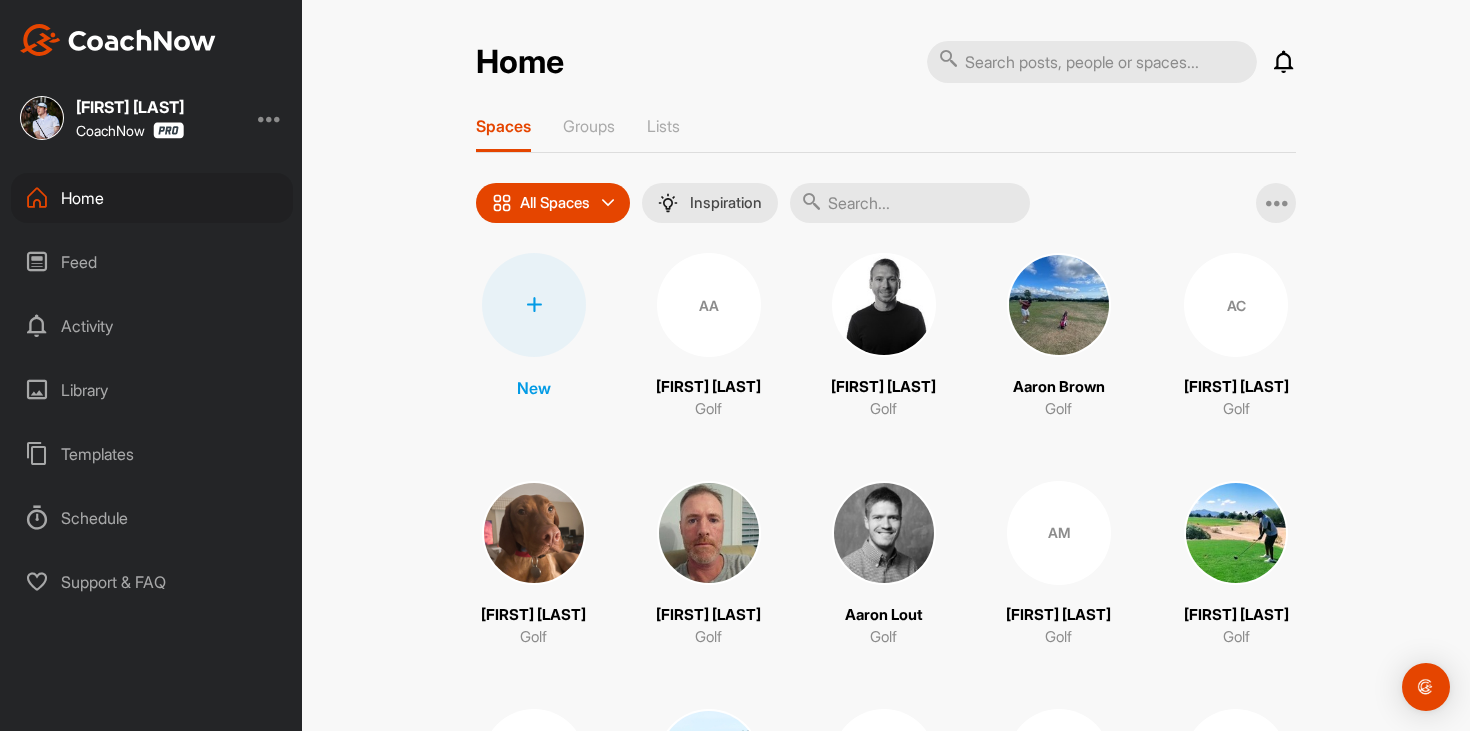 click on "Feed" at bounding box center [152, 262] 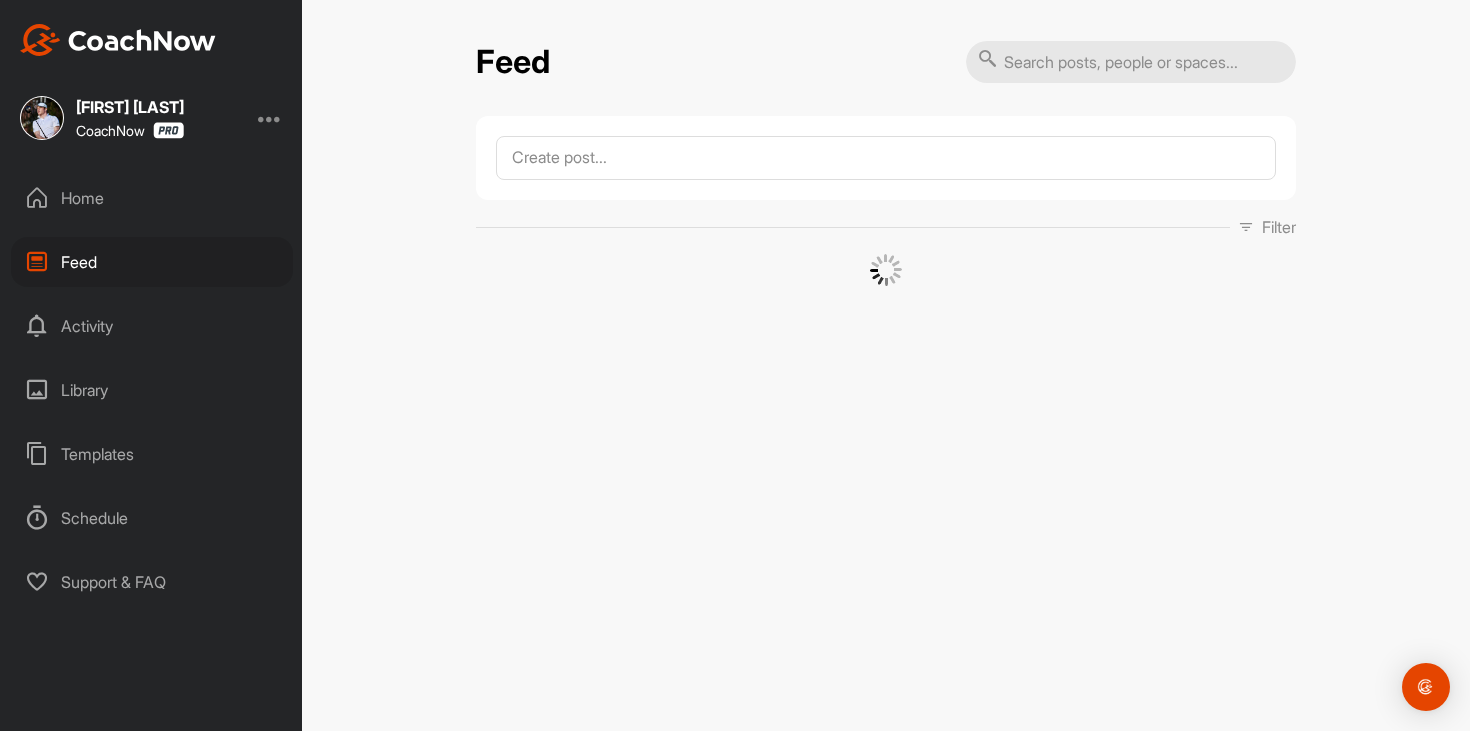 click on "Home" at bounding box center (152, 198) 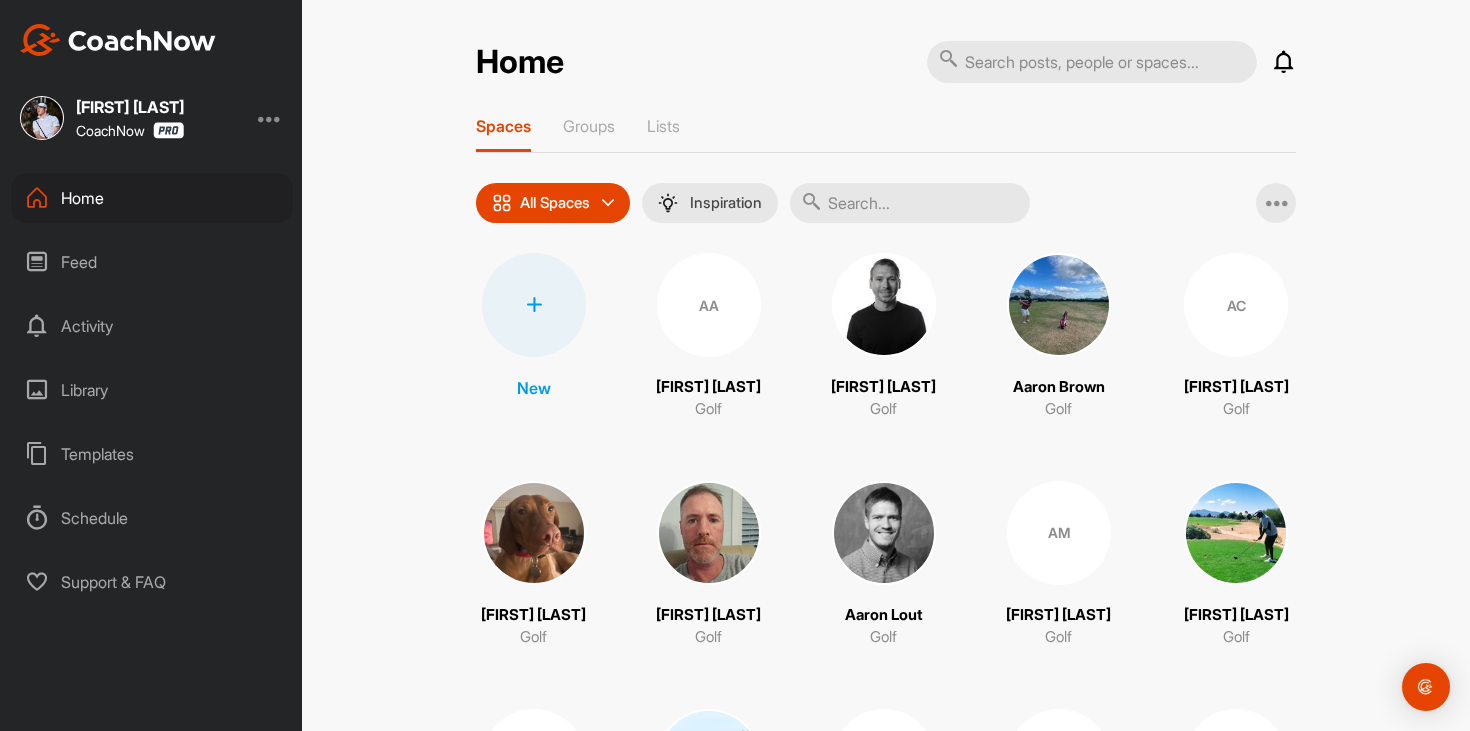 click on "Home Notifications Invitations Today MG Matt G. created a post : "Hey Alex - checking in with..." 1 h • MG Matt G. posted a video : " Driver DTL " 1 h • MG Matt G. posted a video : " Driver FO " 1 h • MG Matt G. posted a video : " 3 wood off deck DTL " 1 h • MG Matt G. posted a video : " 3 wood off deck FO " 1 h • MG Matt G. posted a video : " Drill video DTL " 1 h • MG Matt G. posted a video : " Drill video FO " 2 h • Nathan D. replied to a post : "And I’ve already been worki..." 2 h • Nathan D. / Golf KS Karl S. replied to a post : "Awesome, that will be very ..." 2 h • Karl S. / Golf GP Griffin P. replied to a post : "Also not sure why the first..." 2 h • Griffin P. / Golf KS Karl S. replied to a post : "Alex, I had a question. If ..." 2 h • Karl S. / Golf Dominic C. replied to a post : "You're on the list for it t..." 2 h • Karl S. / Golf GP" at bounding box center [886, 365] 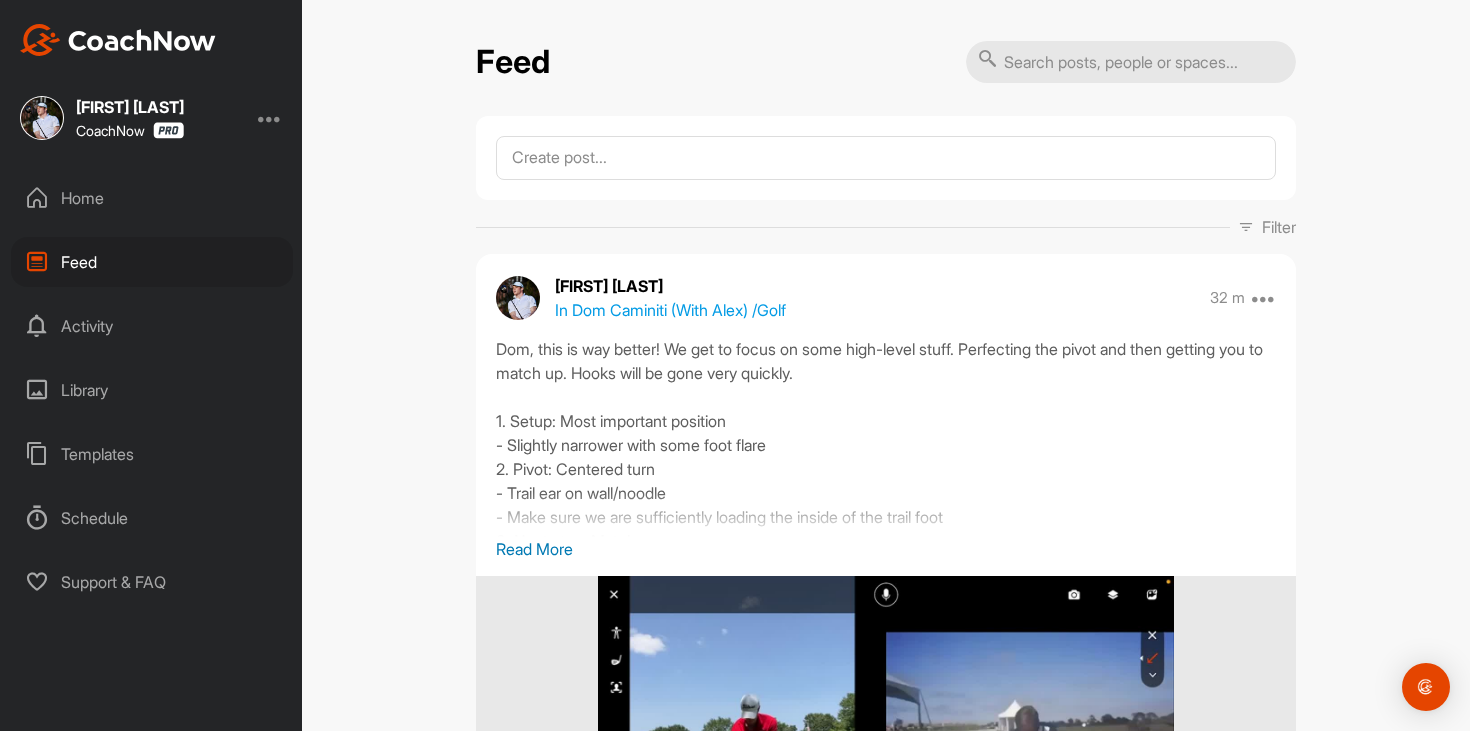 click on "Home Feed Activity Library Templates Schedule Support & FAQ" at bounding box center [151, 390] 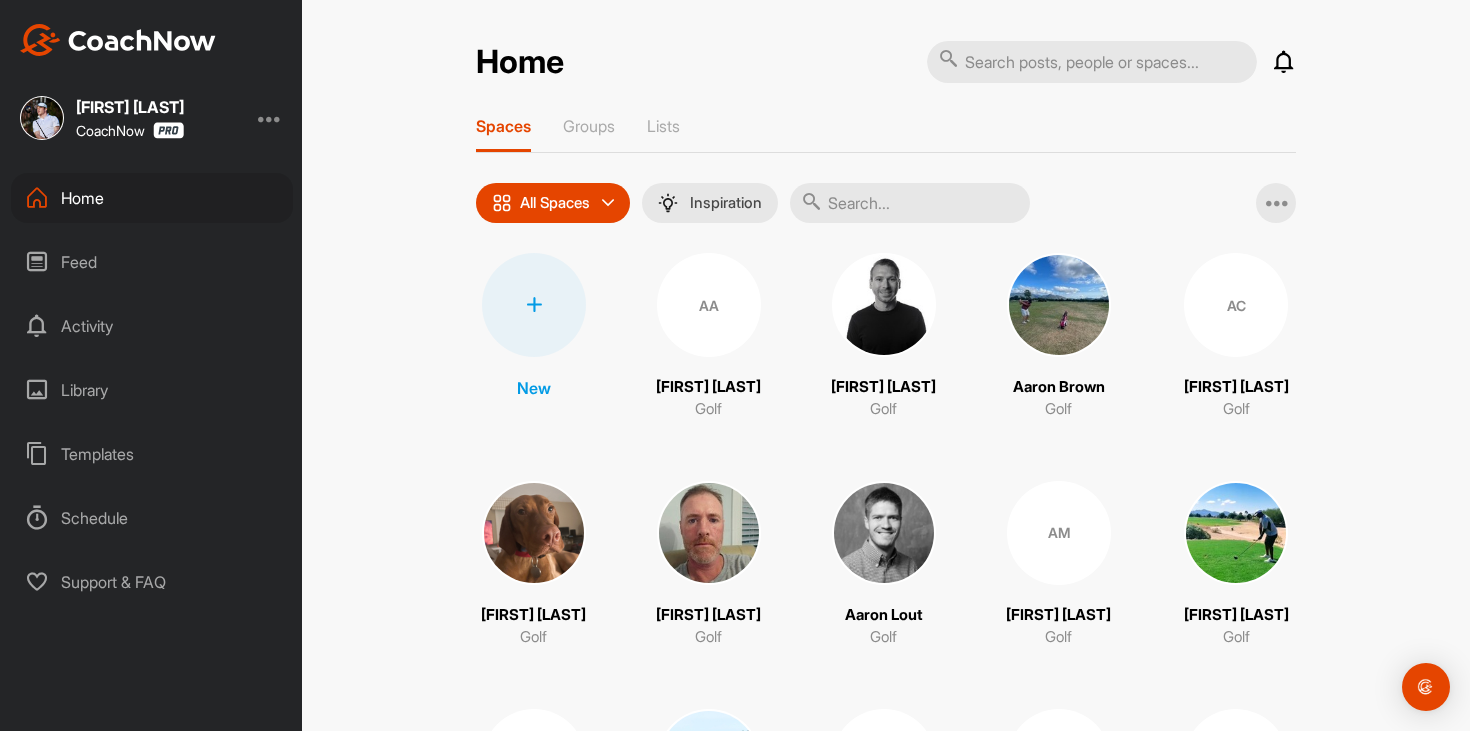 click on "Feed" at bounding box center [152, 262] 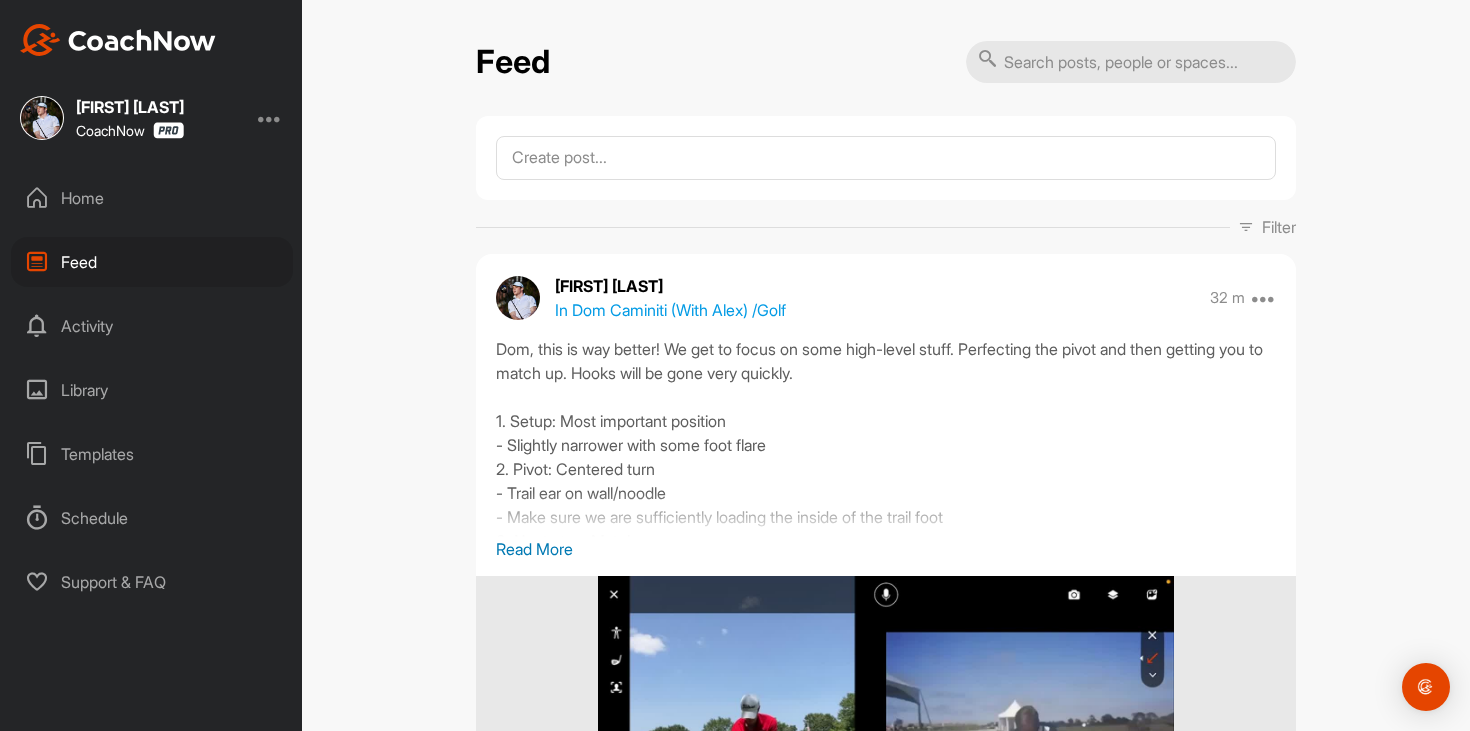 click on "Feed Filter Media Type Images Videos Notes Audio Documents Author AK A Kard pillars.cocoons_9w@icloud.com AE AJ Erzen aj@legacywealthplanning.com AJ Sisodia sisodia.ajay@gmail.com AA AJ ajbeltran3@gmail.com ajbeltran3@gmail.com AA Aaron Angus aaronangus@gmail.com Aaron Bos aaronmbos@gmail.com Aaron Brown brownmeister1@gmail.com AC Aaron Coon aaronlangstoncoon@gmail.com Aaron Fusiek aaron@theoptimumgolf.com Aaron Howard aaronrhoward@gmail.com Aaron Lout alout12@gmail.com AM Aaron Macchia aaronmacchia2013@gmail.com Aaron Mawhirter 13mawhirtera@gmail.com Aaron Mott amott1989@gmail.com AO Aaron OBrien darrion36@gmail.com Aaron Pinksen apinksen1160@hotmail.com AS Aaron Shemper apshemper@gmail.com AS Aaron Smith smithfoodsohio@yahoo.com Aaron Visocnik aaron.visocnik@gmail.com AS Aaron schupp schupp7@gmail.com AV Aaron vail aarondvail2@gmail.com AS Abi Said said.abimuharam@gmail.com Adam Clendenin adamsofficial68@gmail.com AE Adam Ellwood adam.ellwood@yahoo.ca AG Adam Gavlinski adamgavlinski@yahoo.com Adam Hooton AM" at bounding box center [886, 365] 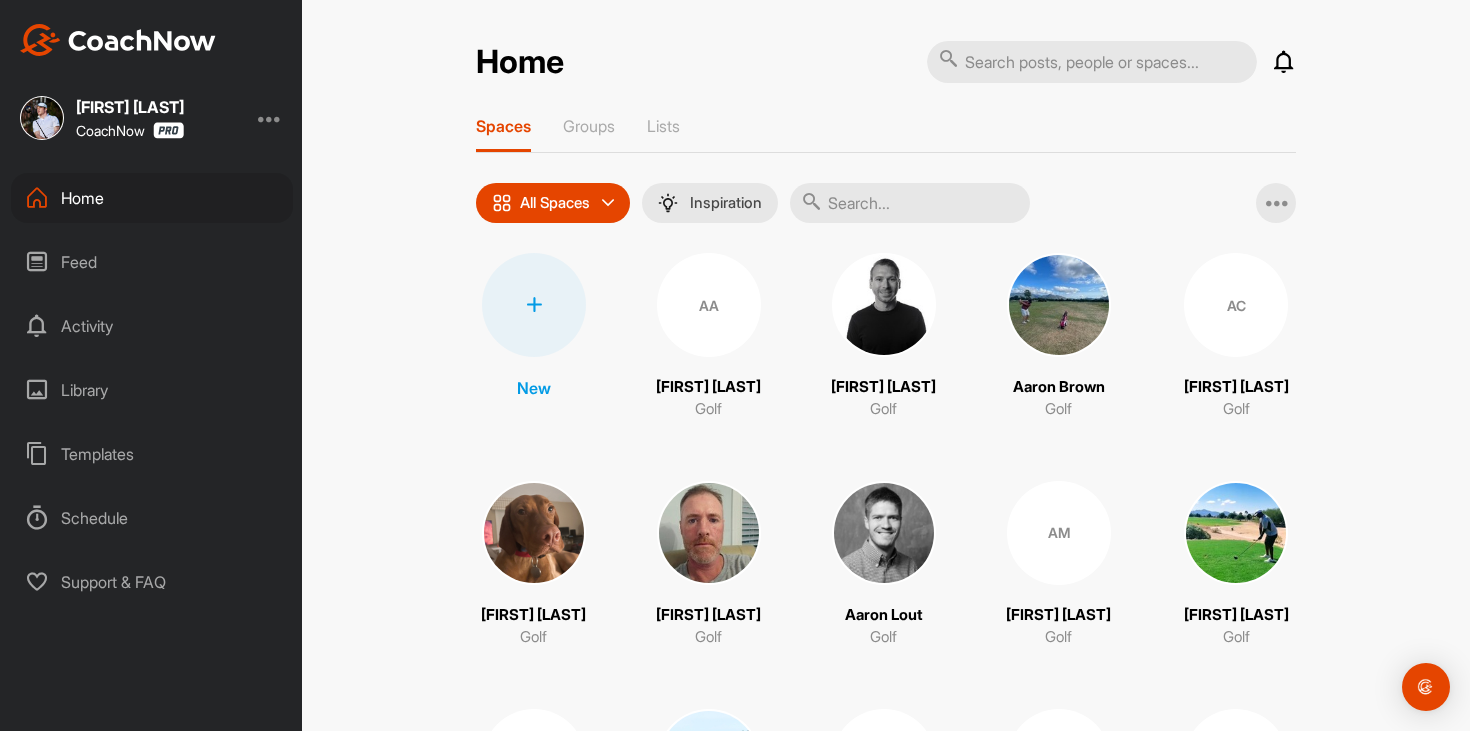 click at bounding box center (910, 203) 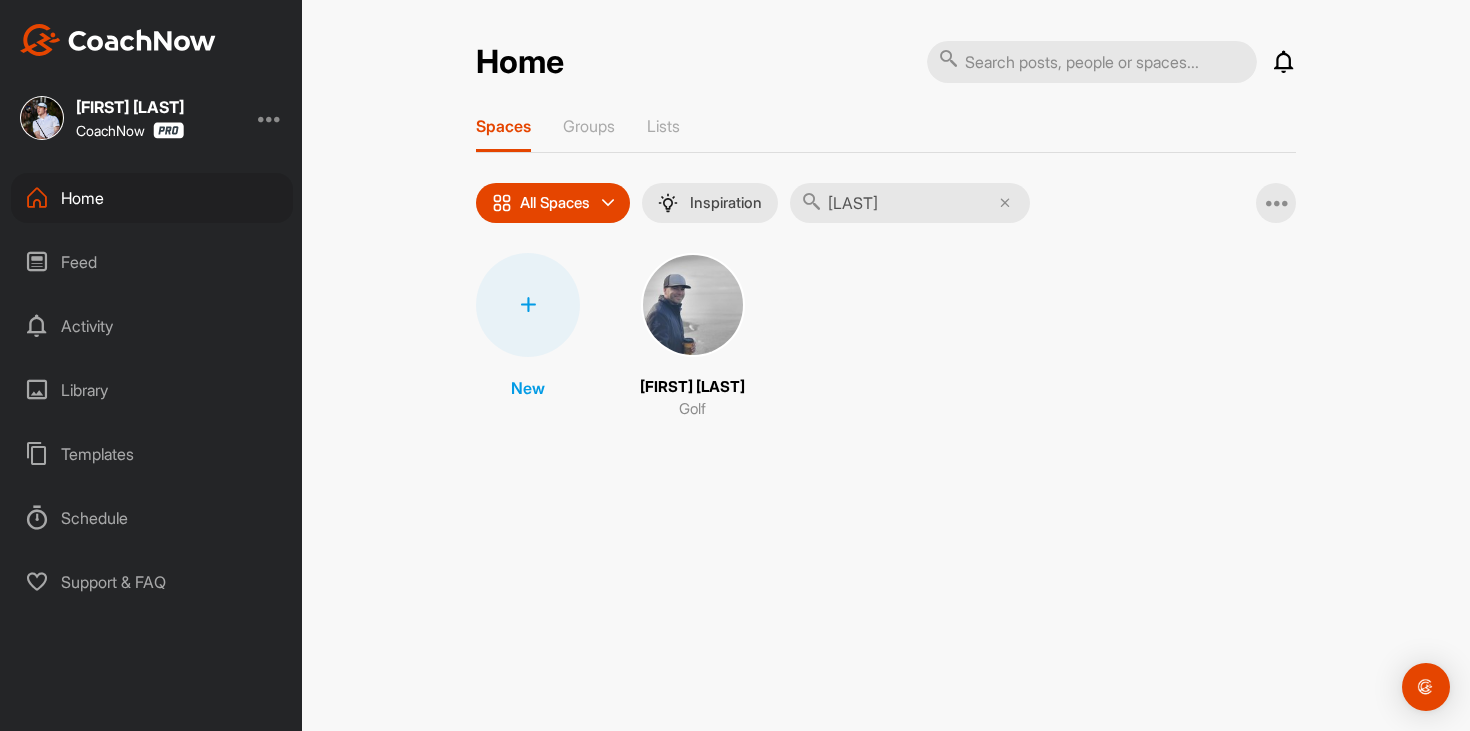 type on "[LAST]" 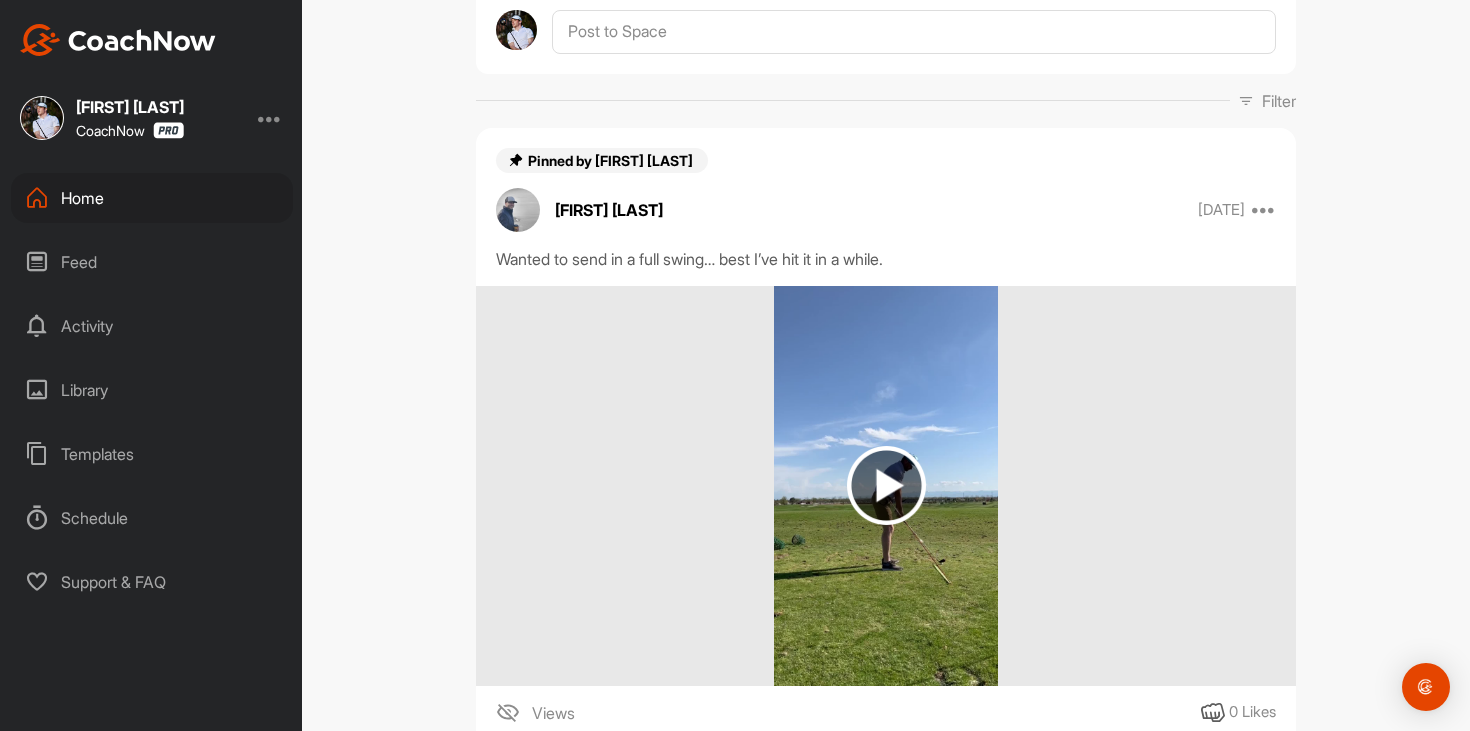 scroll, scrollTop: 0, scrollLeft: 0, axis: both 